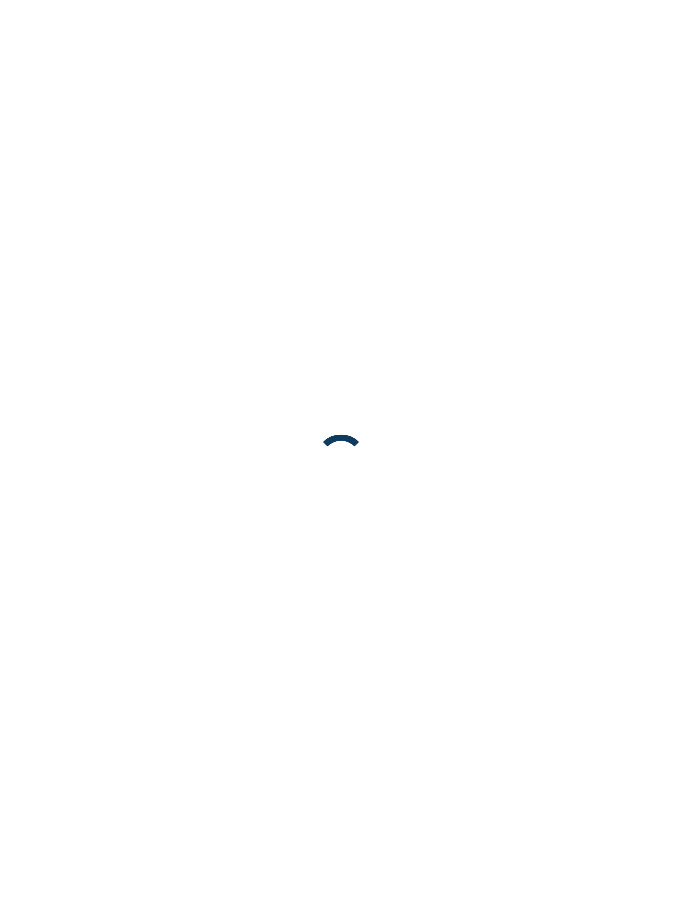 scroll, scrollTop: 0, scrollLeft: 0, axis: both 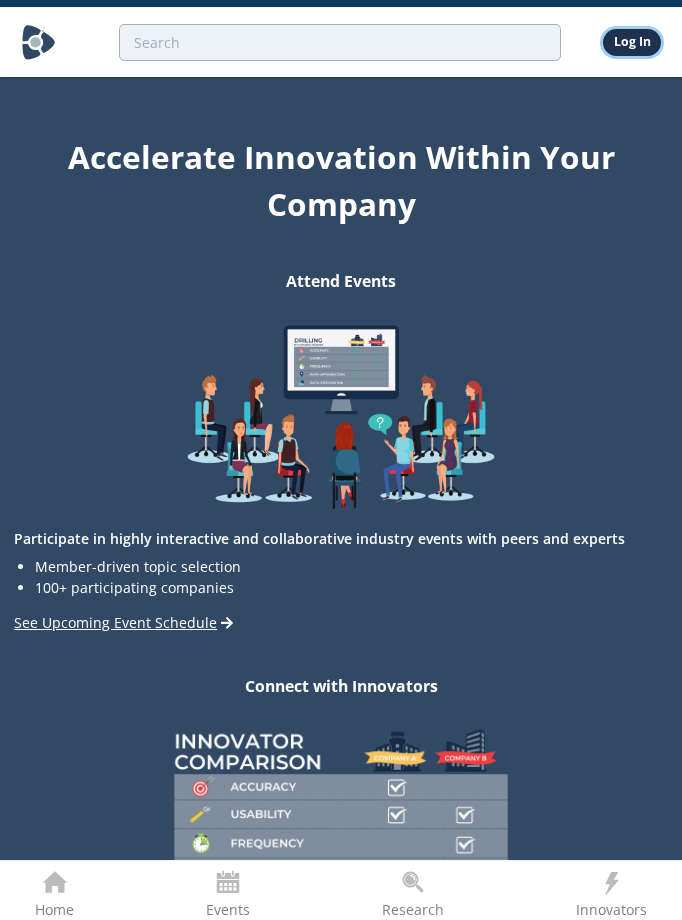 click on "Log In" at bounding box center [632, 42] 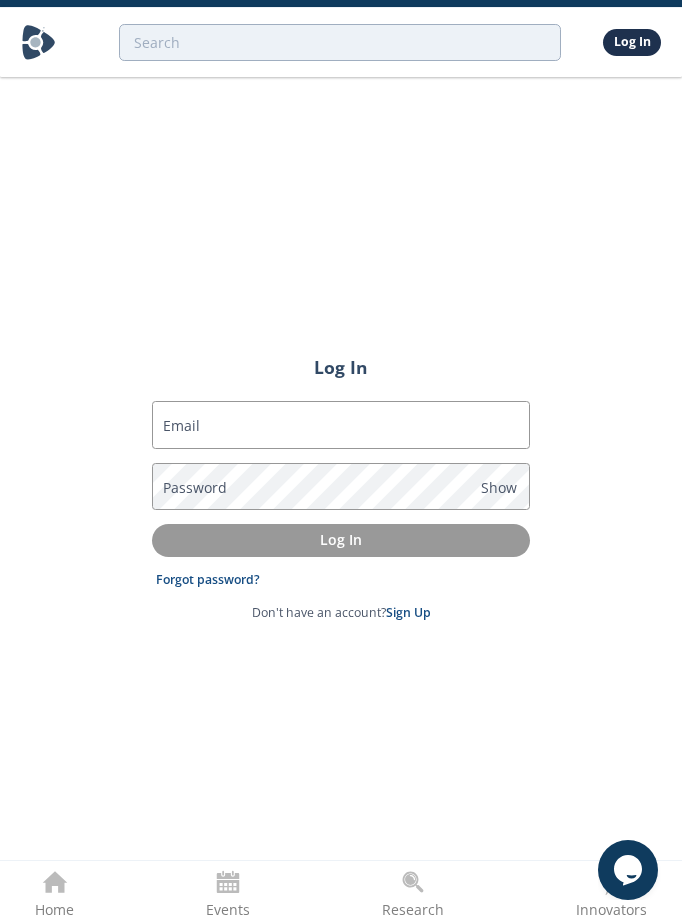 scroll, scrollTop: 0, scrollLeft: 0, axis: both 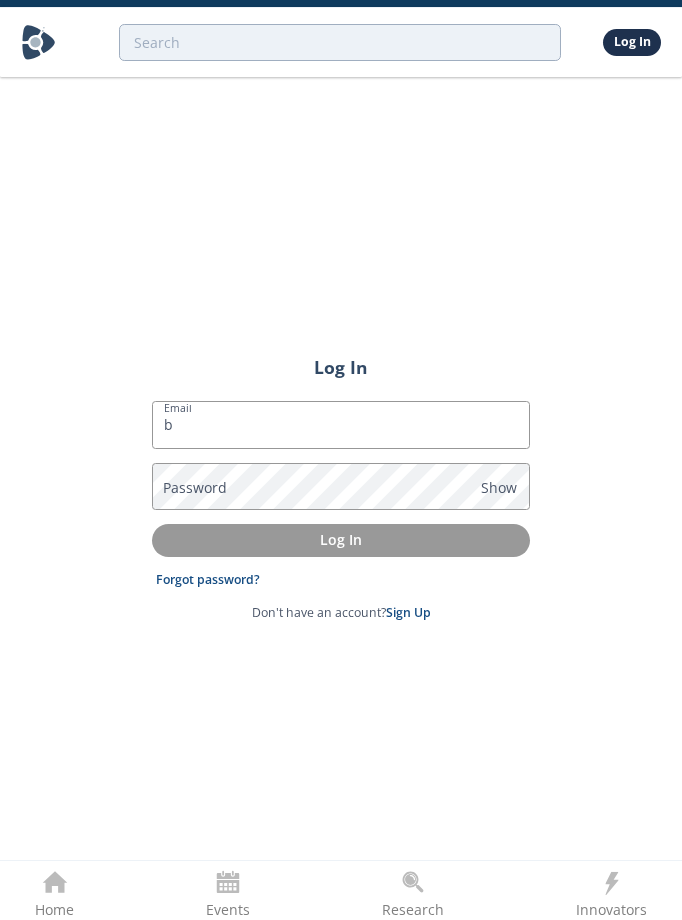 type on "[EMAIL_ADDRESS][DOMAIN_NAME]" 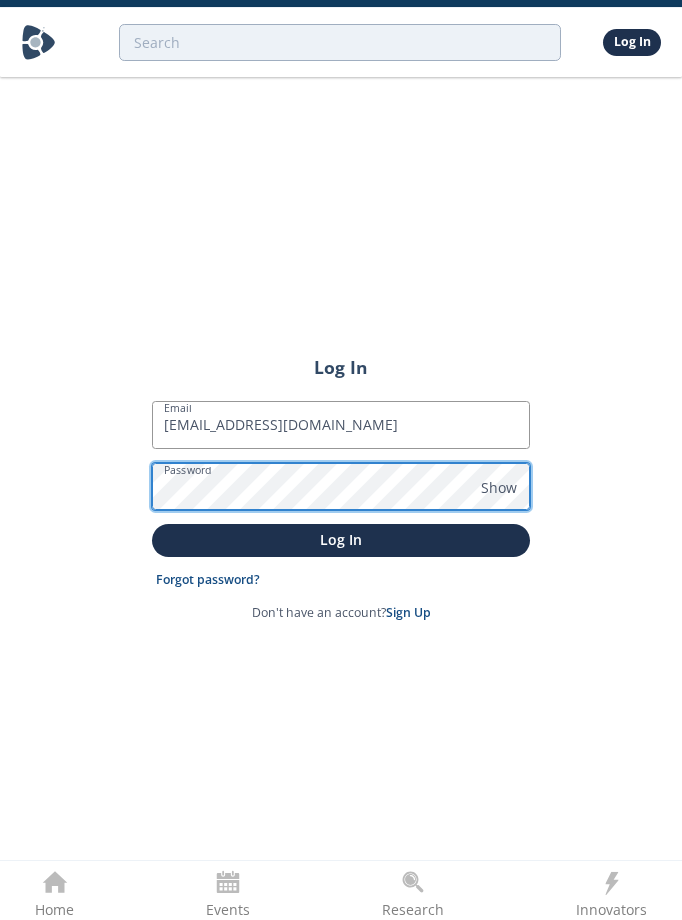 click on "Log In" at bounding box center (341, 540) 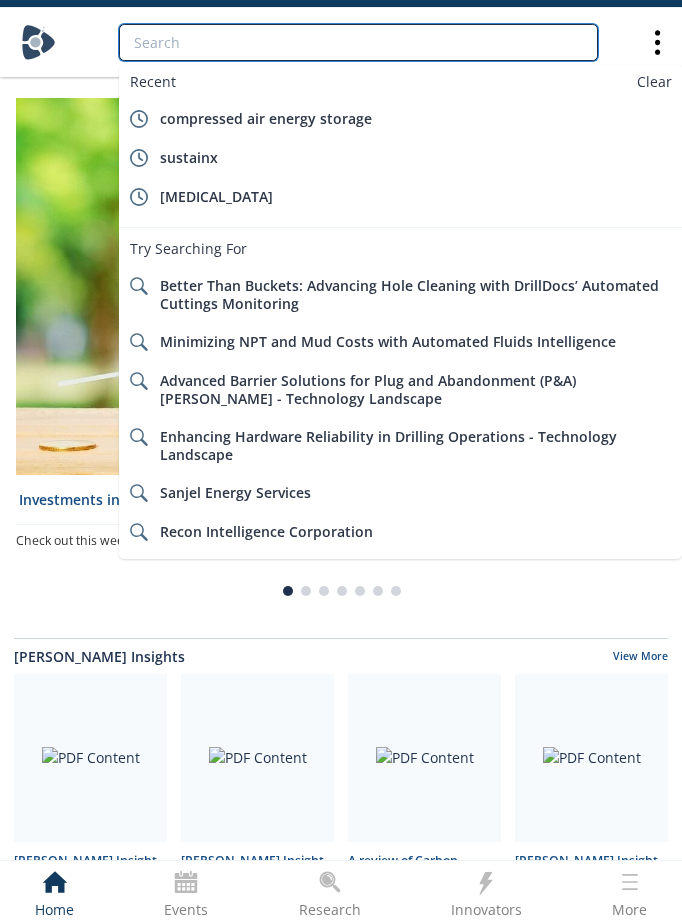 click at bounding box center [358, 42] 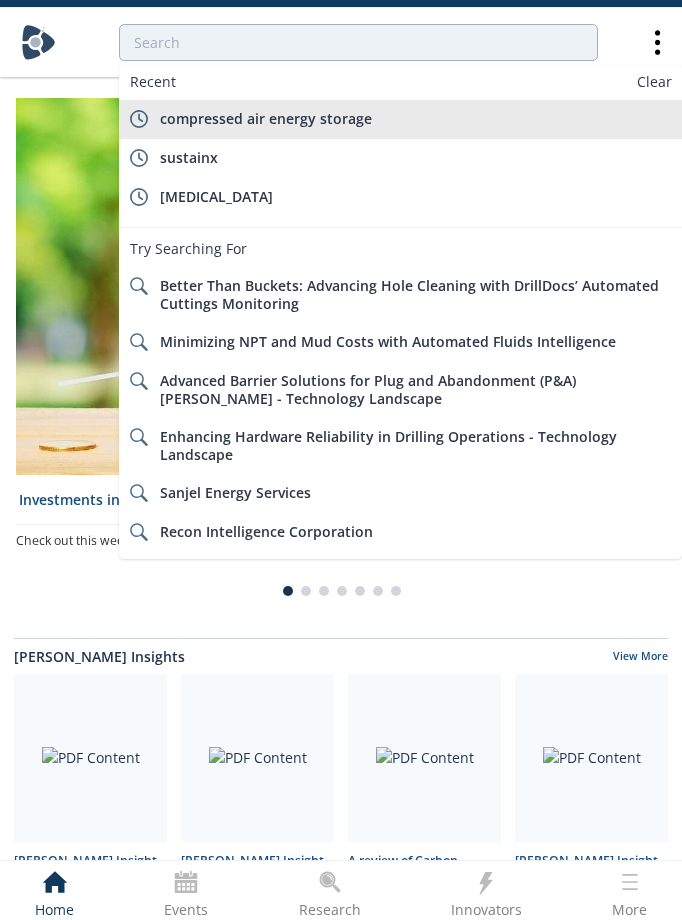 click on "compressed air energy storage" at bounding box center [266, 118] 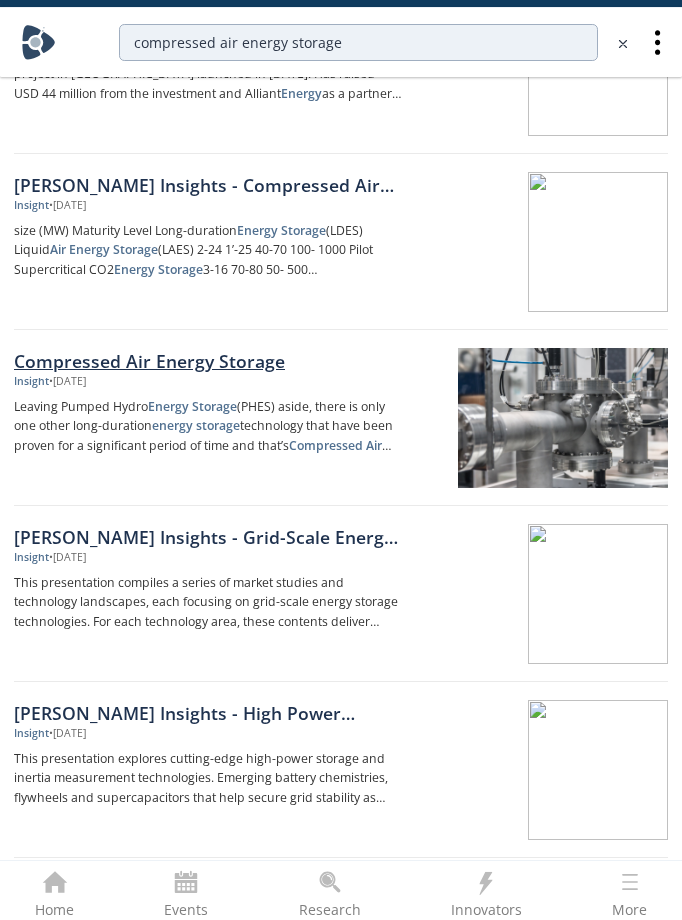 scroll, scrollTop: 157, scrollLeft: 0, axis: vertical 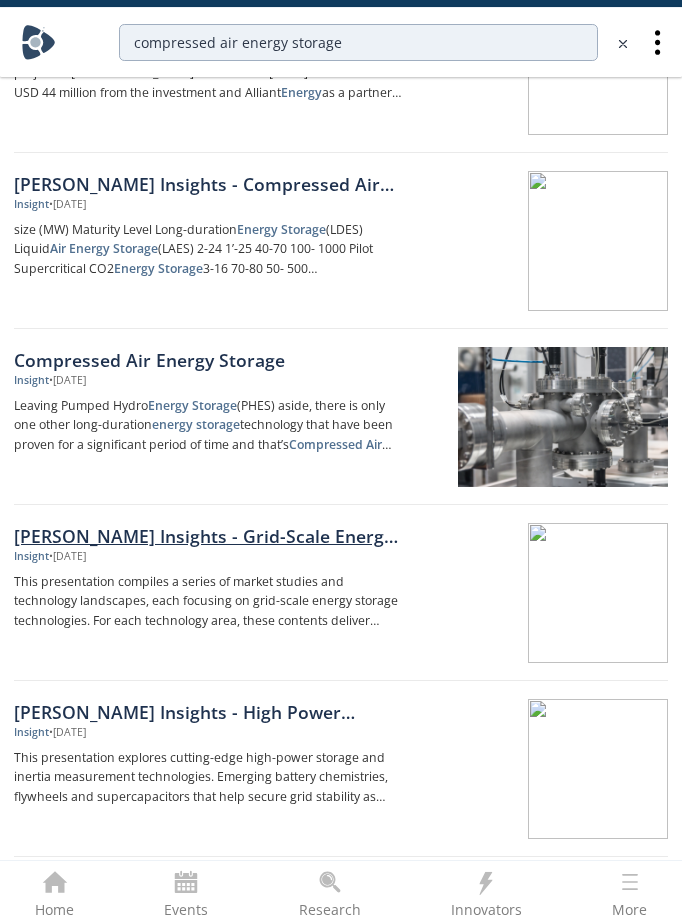 click on "[PERSON_NAME] Insights - Grid-Scale Energy Storage Systems" at bounding box center [208, 536] 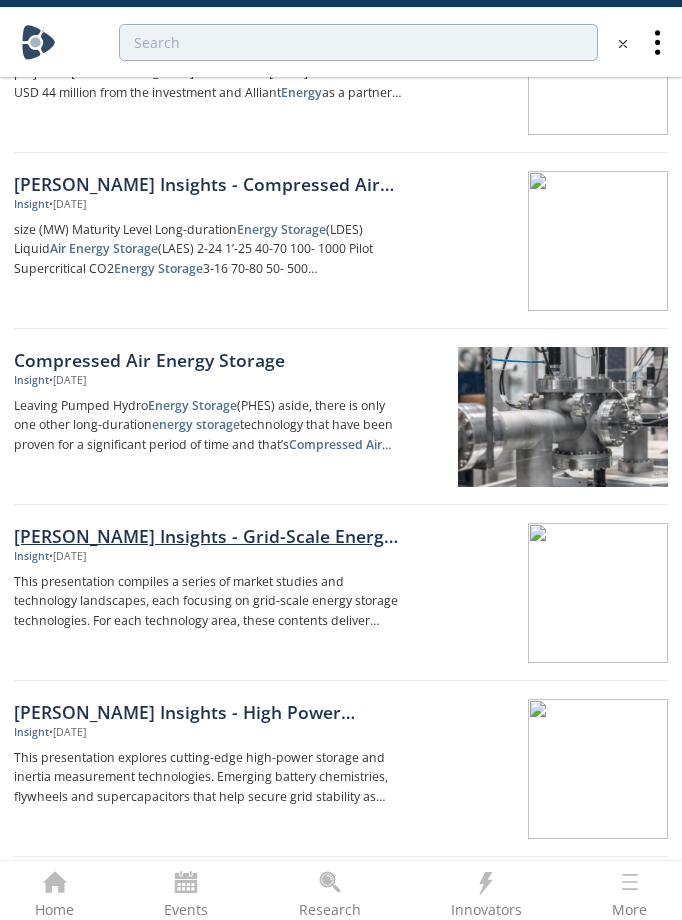 scroll, scrollTop: 0, scrollLeft: 0, axis: both 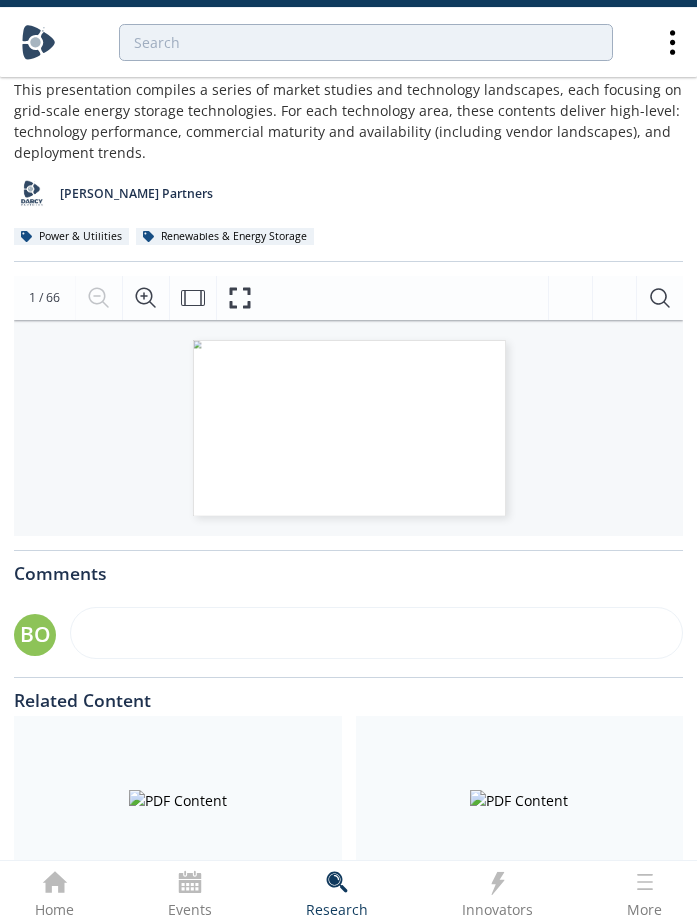 click on "GRID-SCALE ENERGY
STORAGE
AN OVERVIEW OF GRID-SCALE
ENERGY STORAGE
TECHNOLOGIES
[PERSON_NAME]
INSIGHTS
PDF
POWER & UTILITIES Loading Loading Loading Loading Loading" at bounding box center [180, 418] 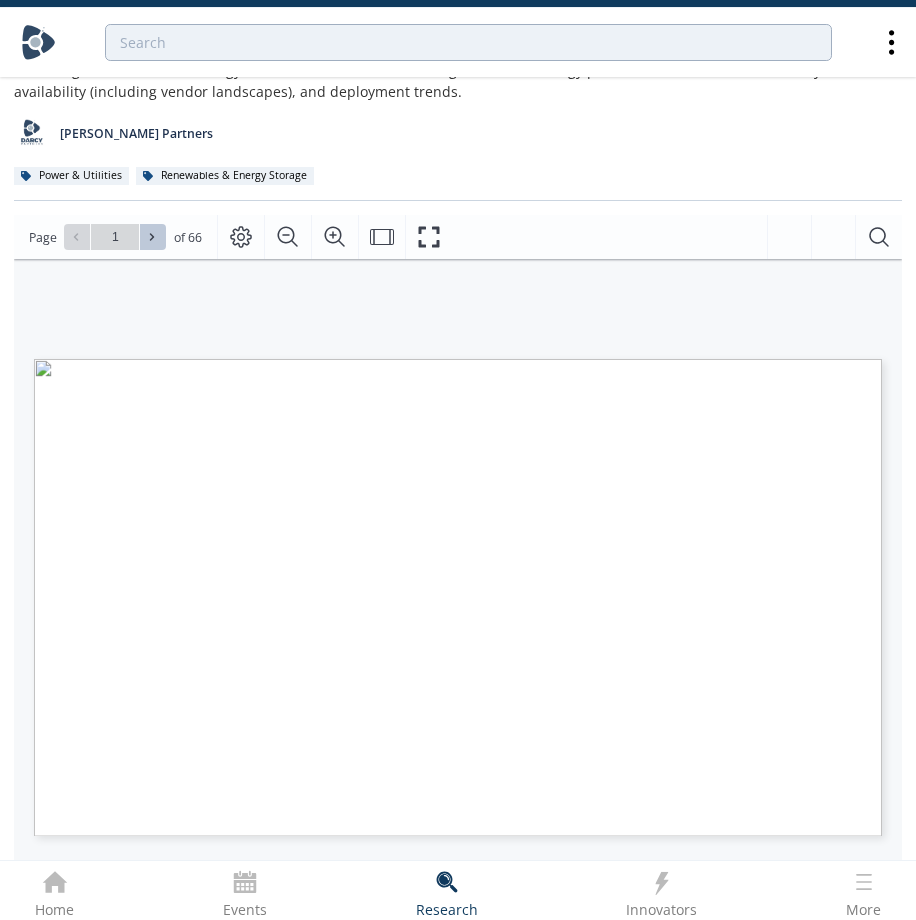 click 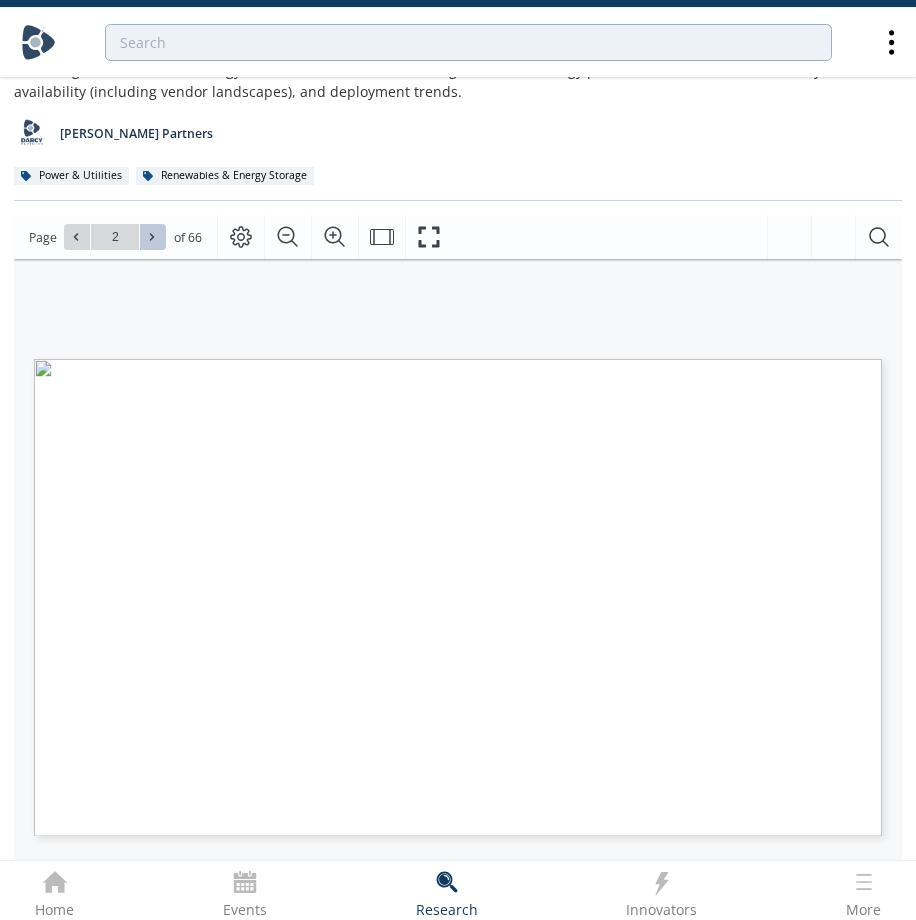 click 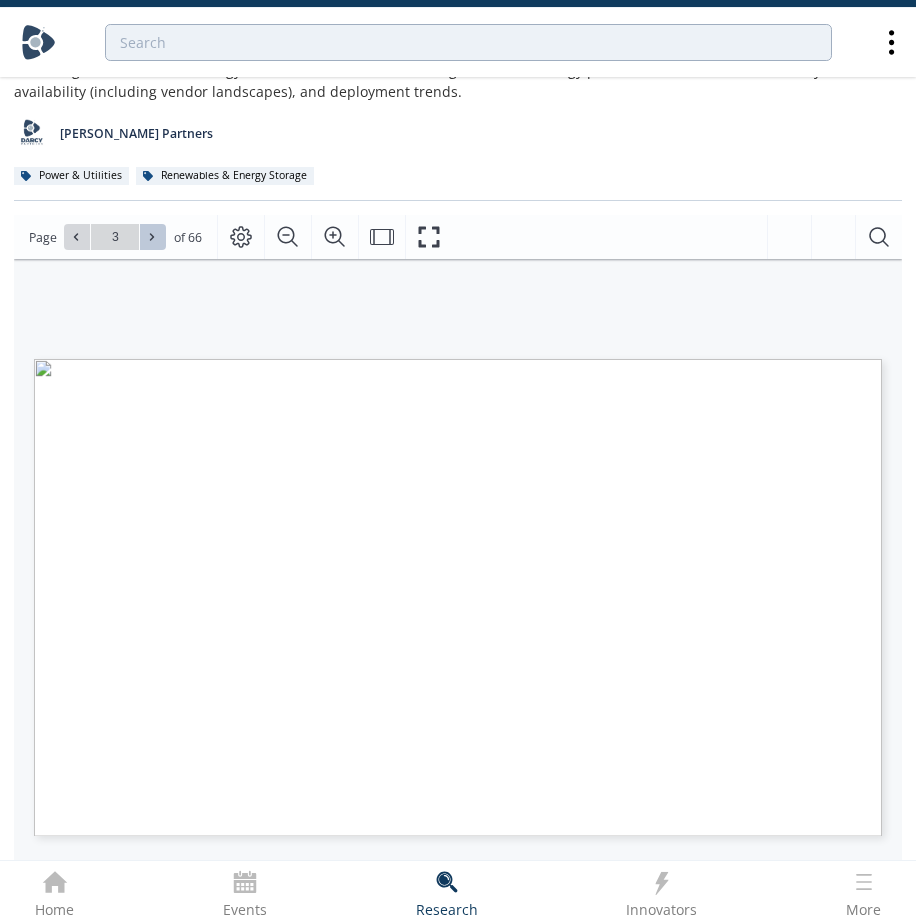 click 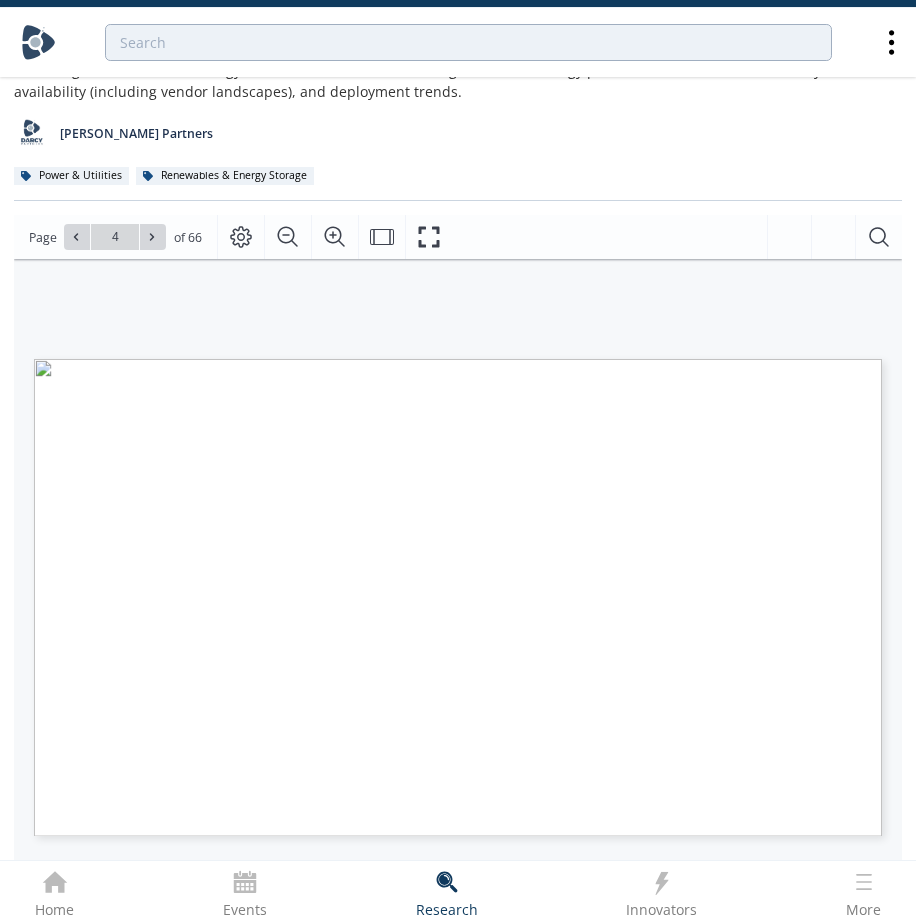 click 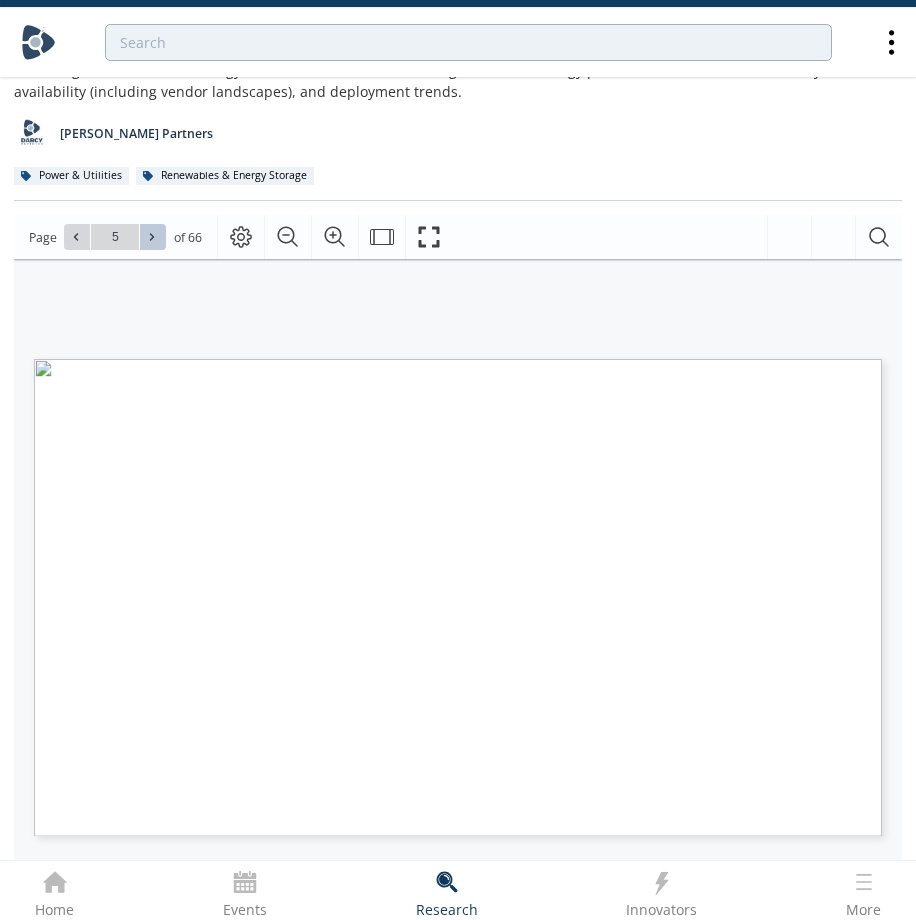 click 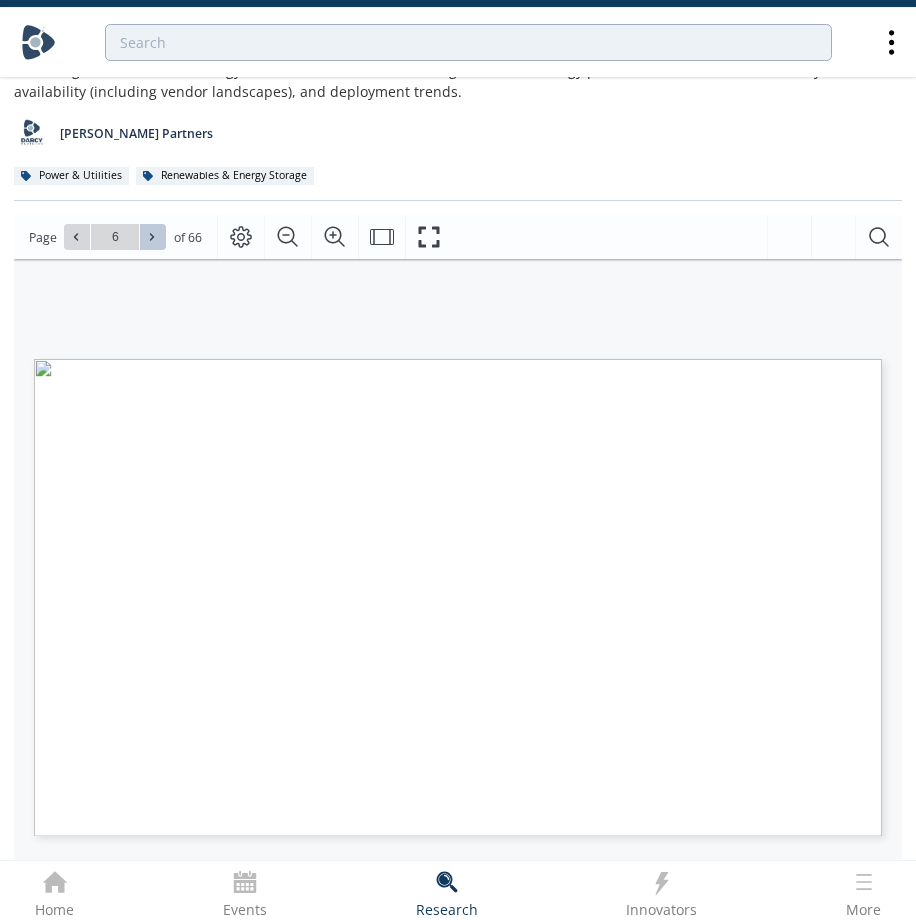 click 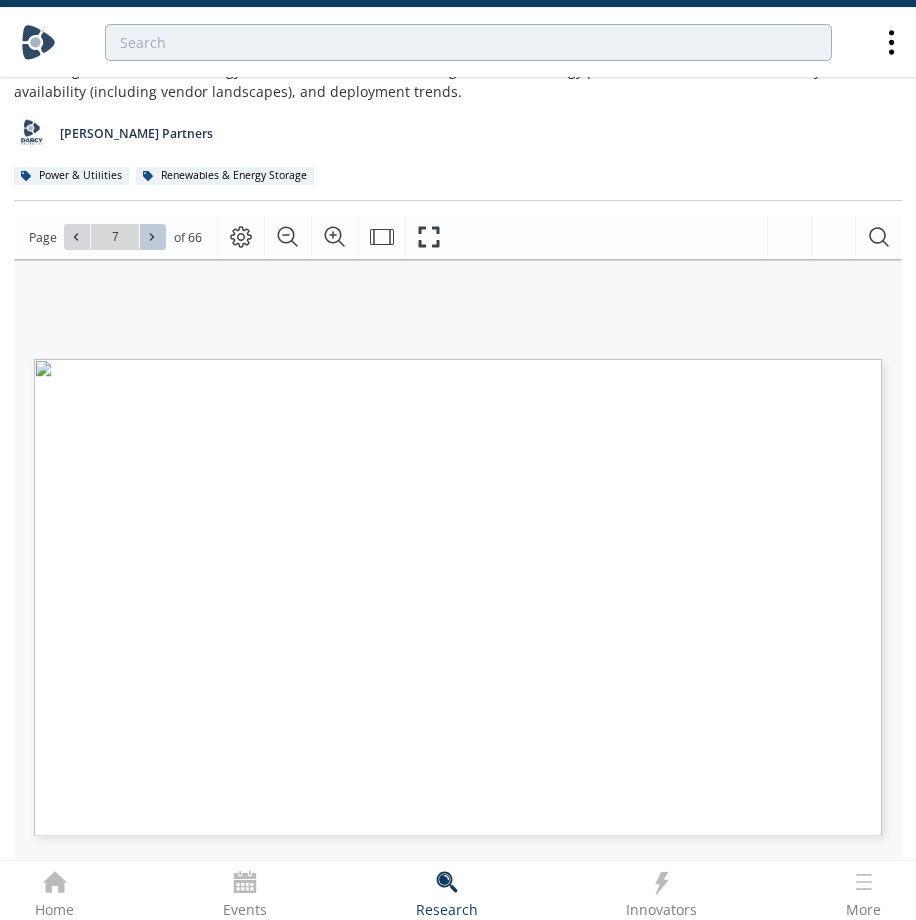 click 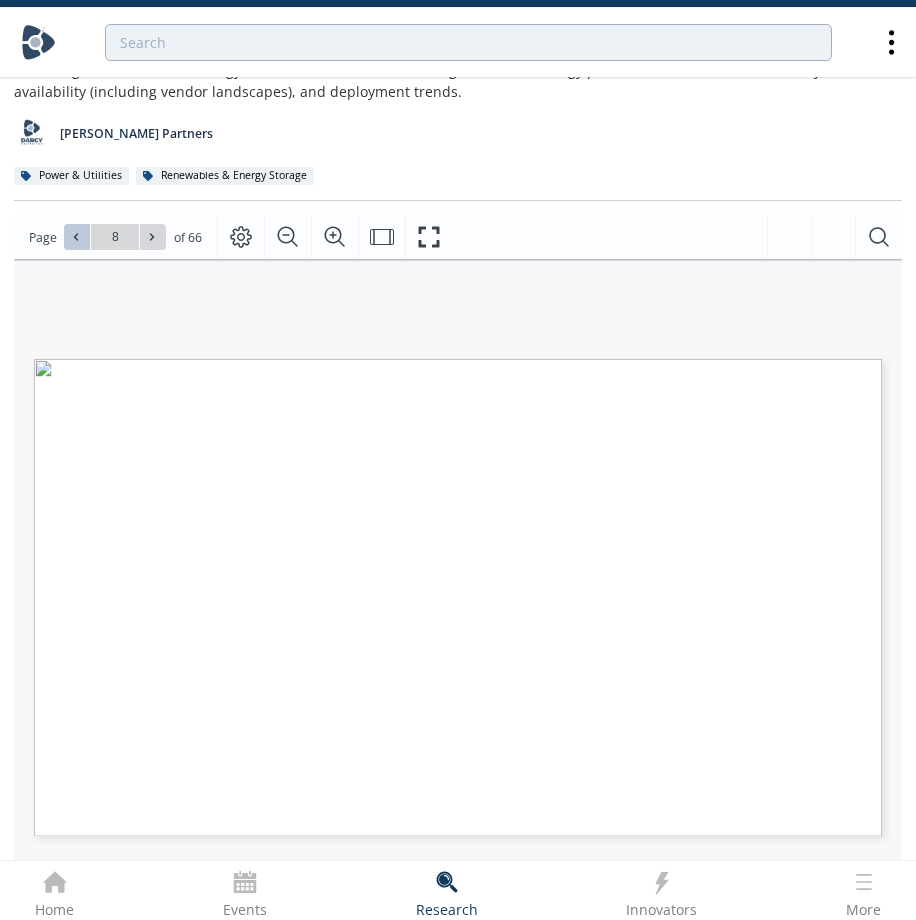 click 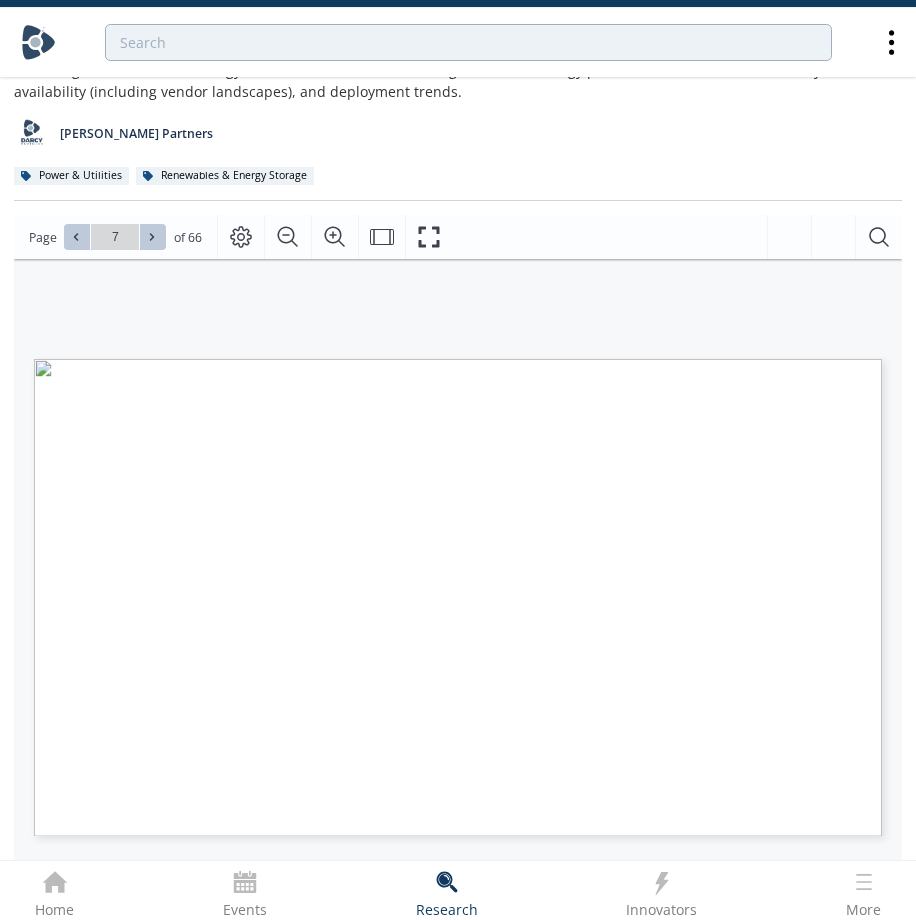 click 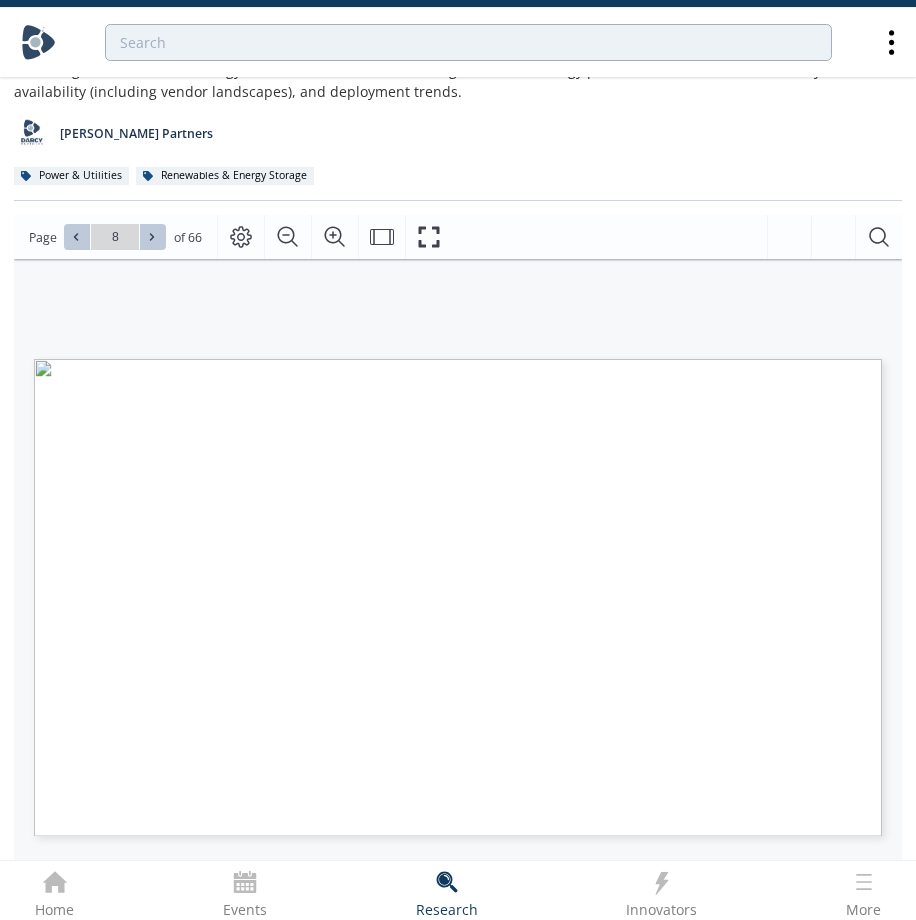 click 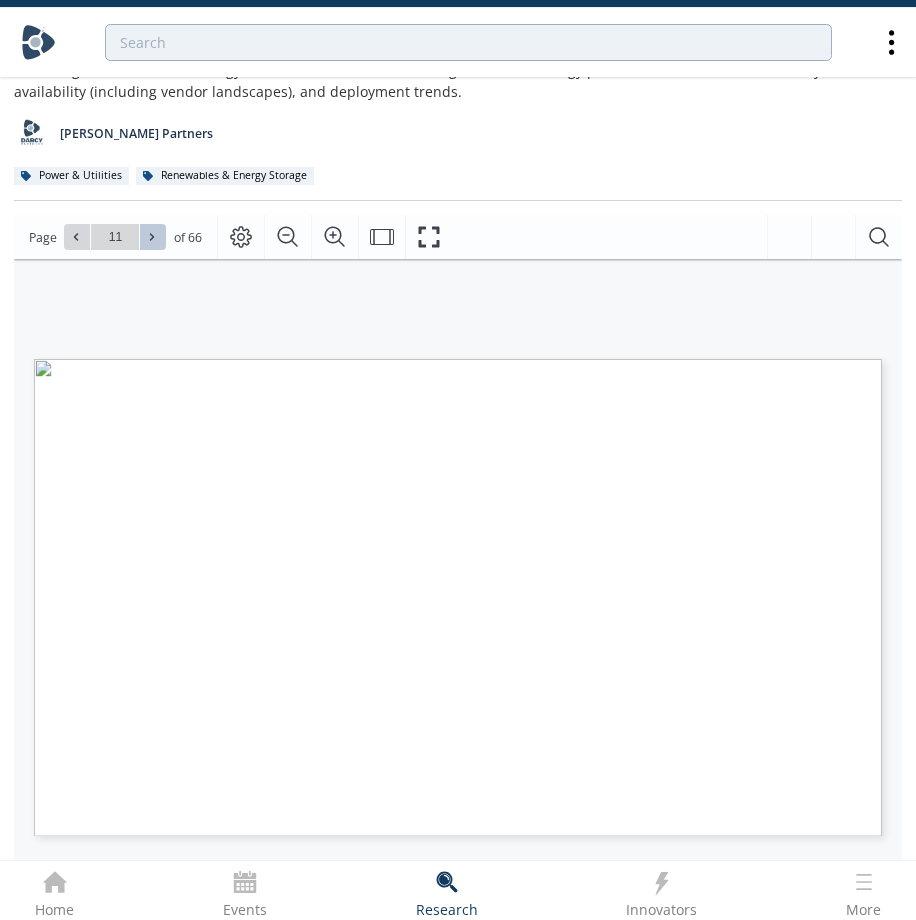 click 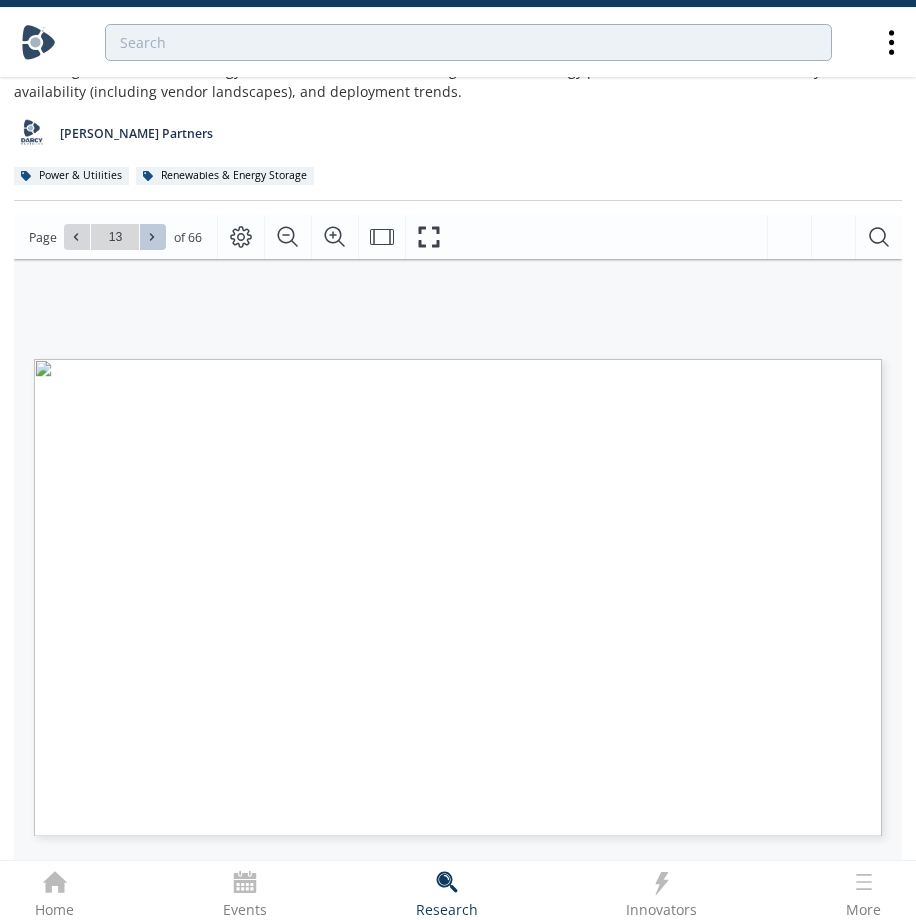 click 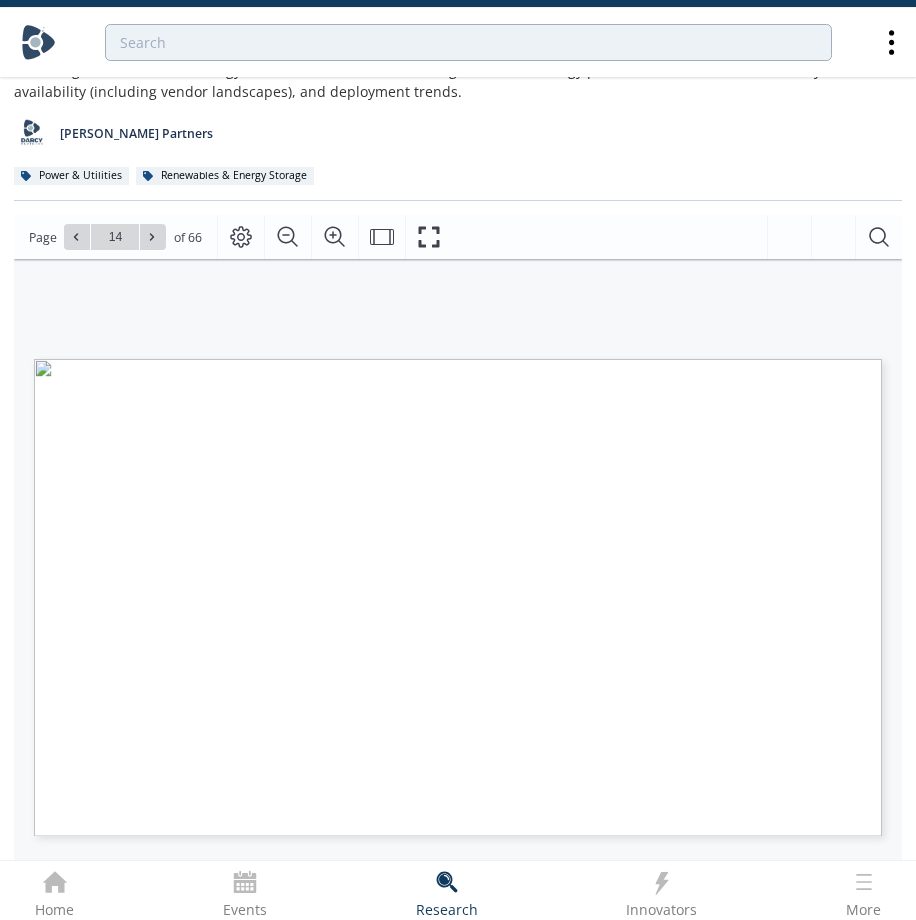 click 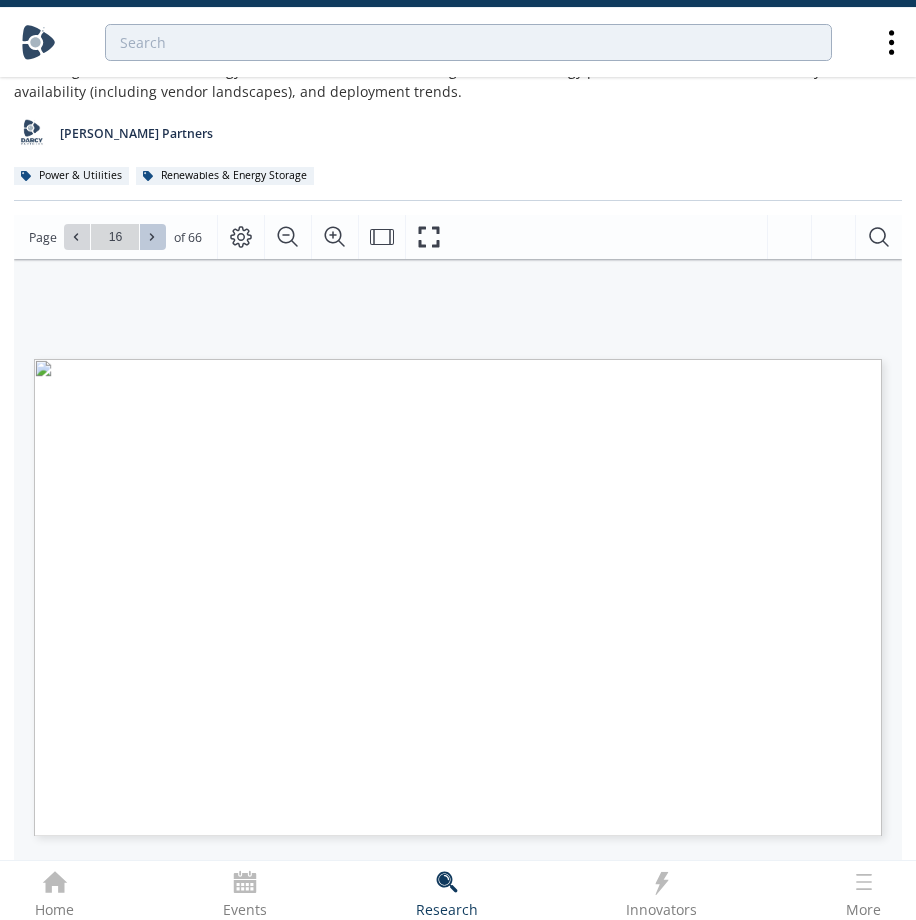 click 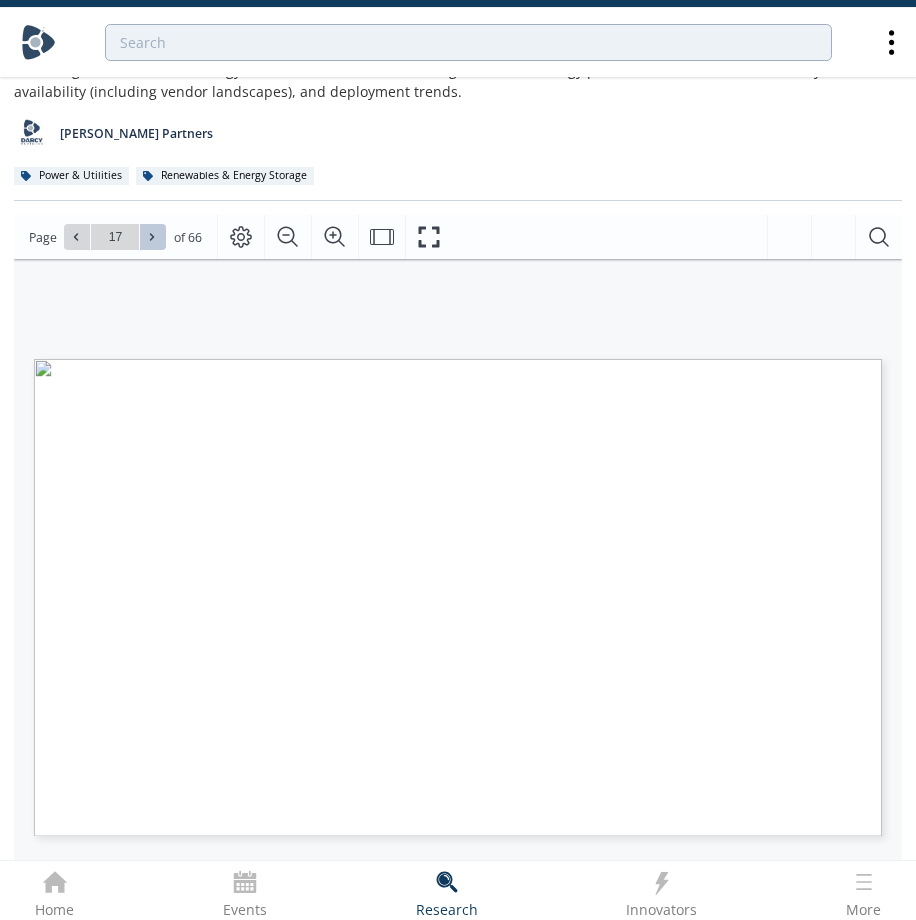 click 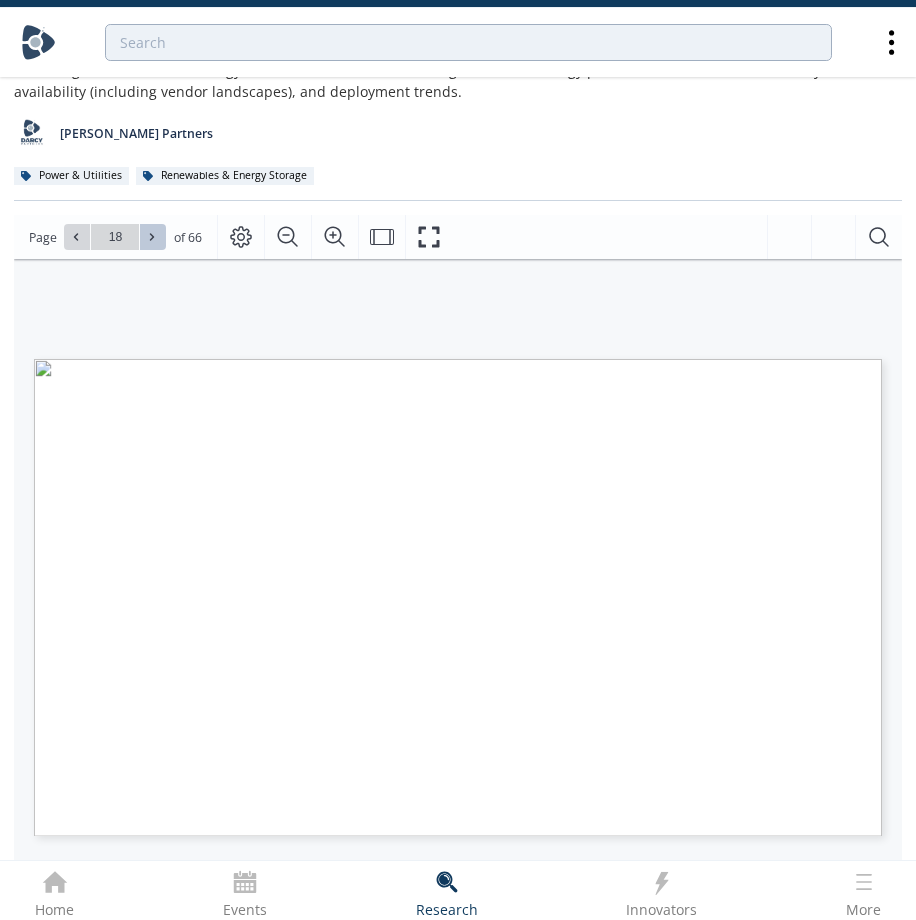 click 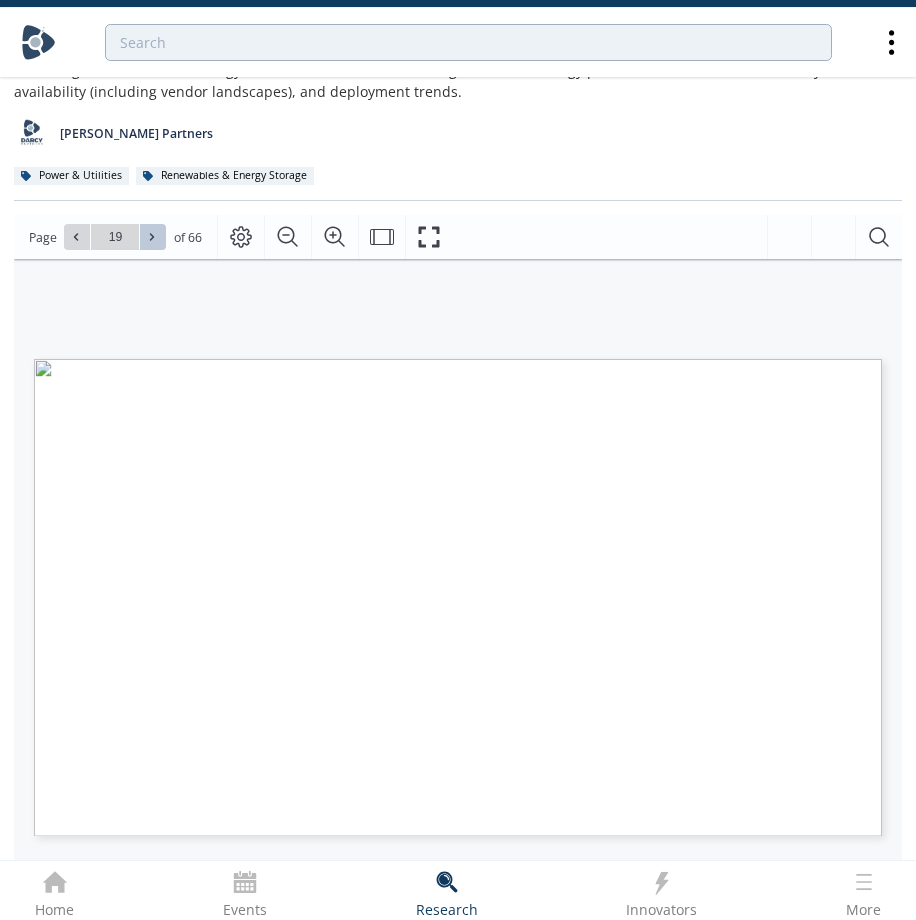 click 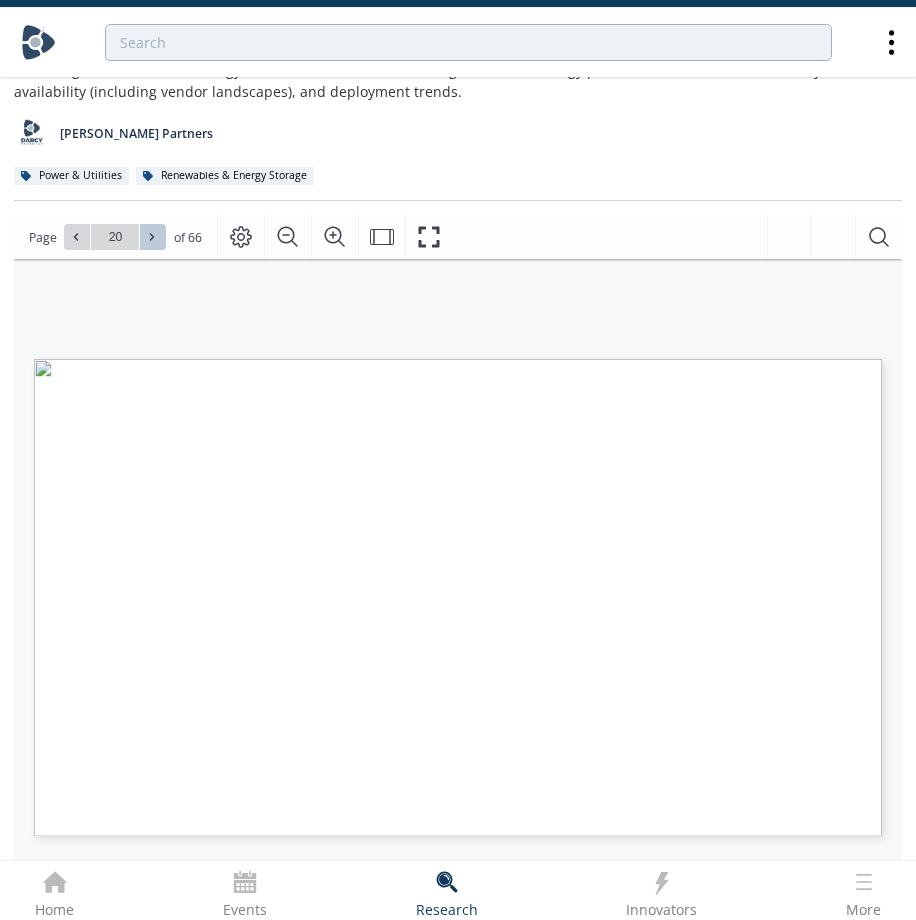 click 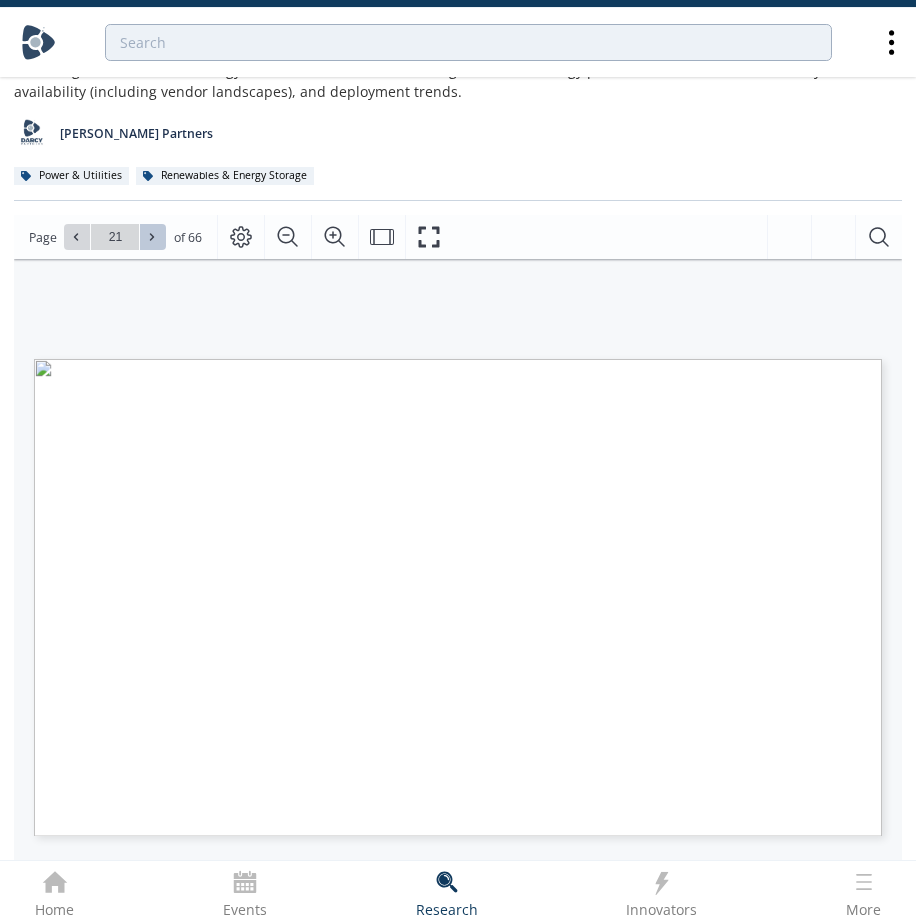 click 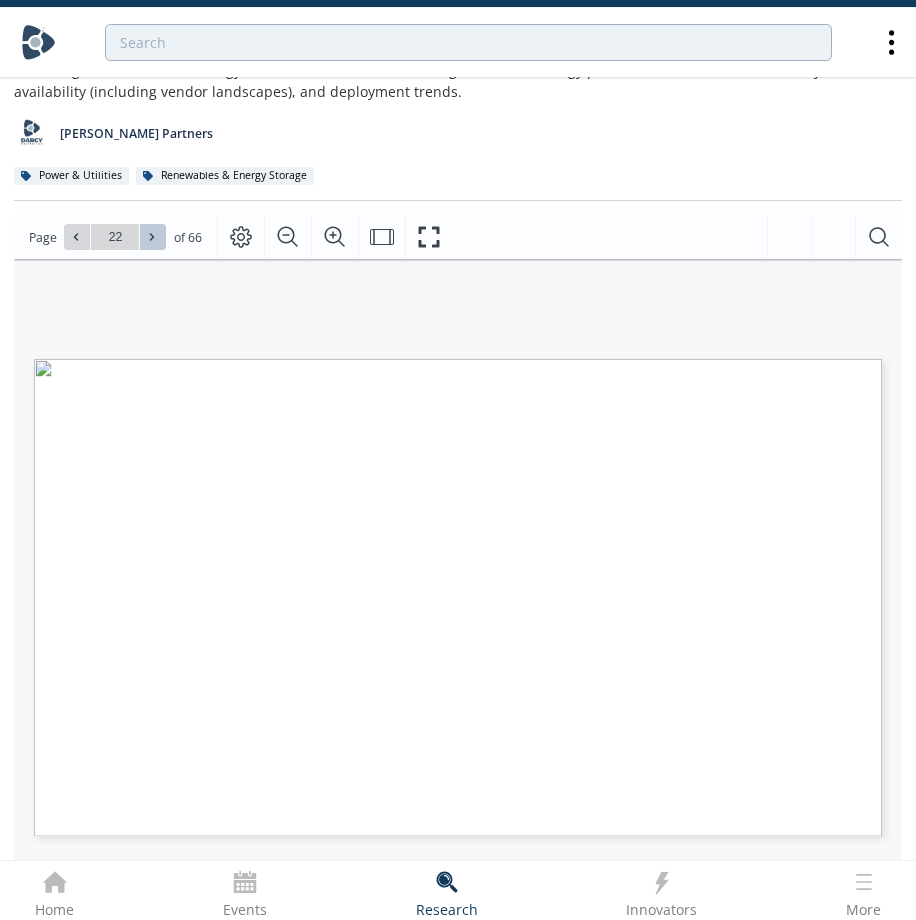 click 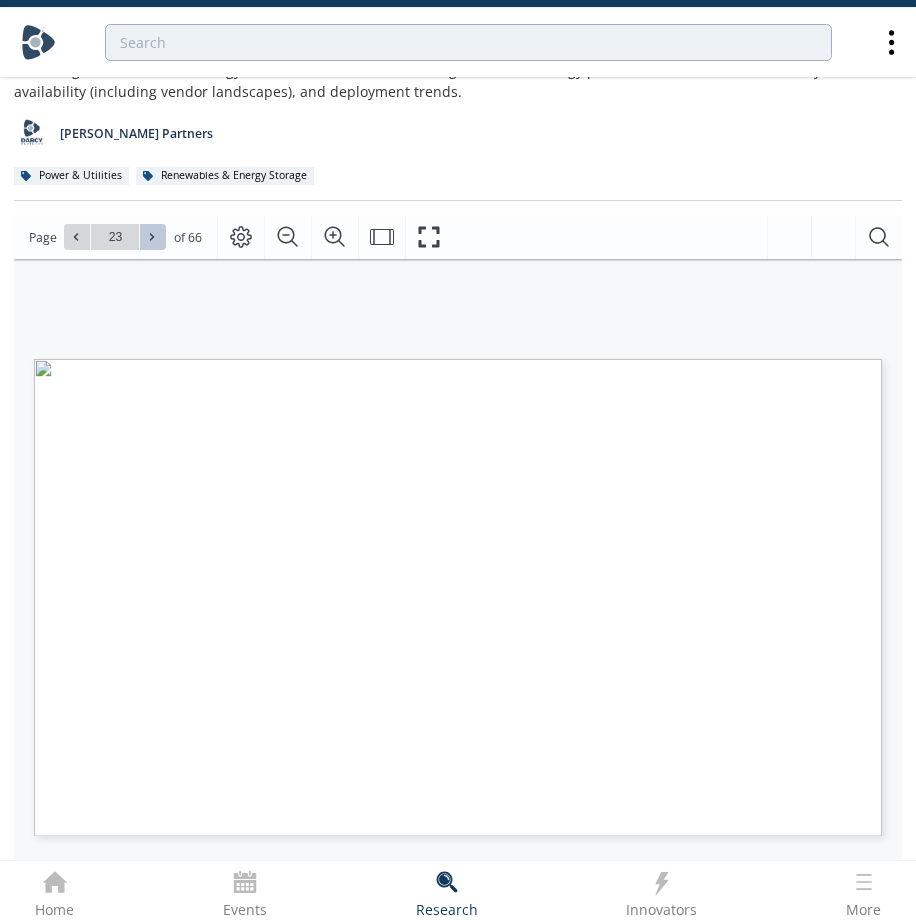 click 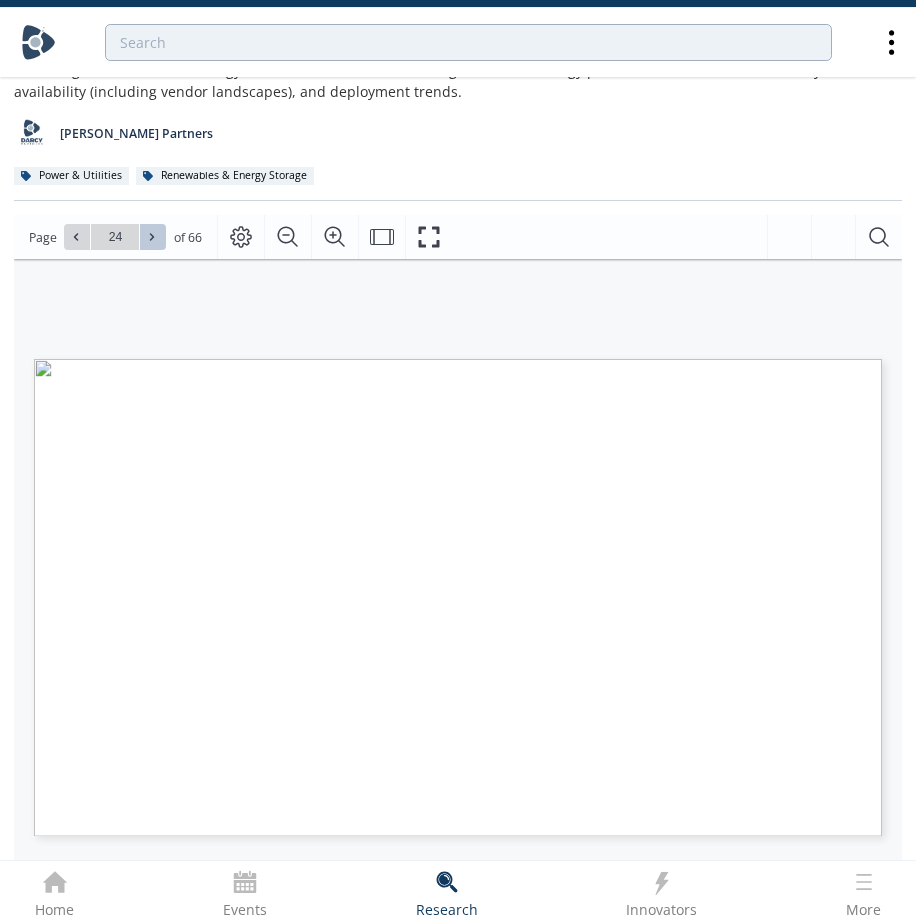 click 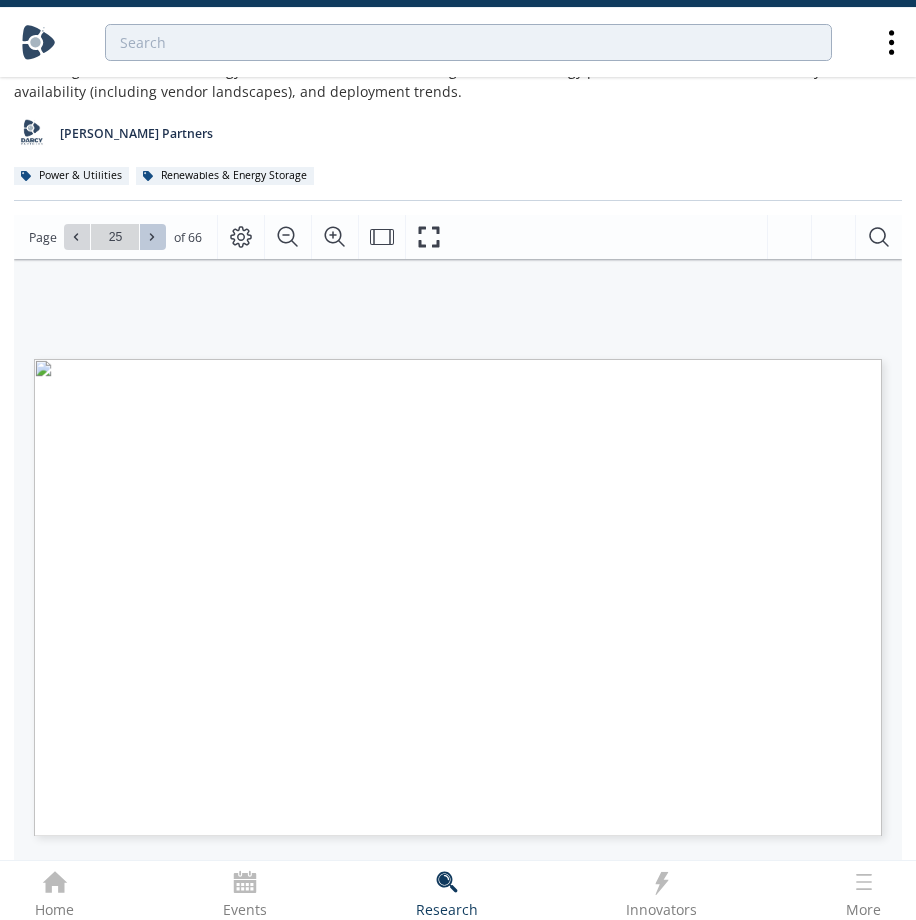 click 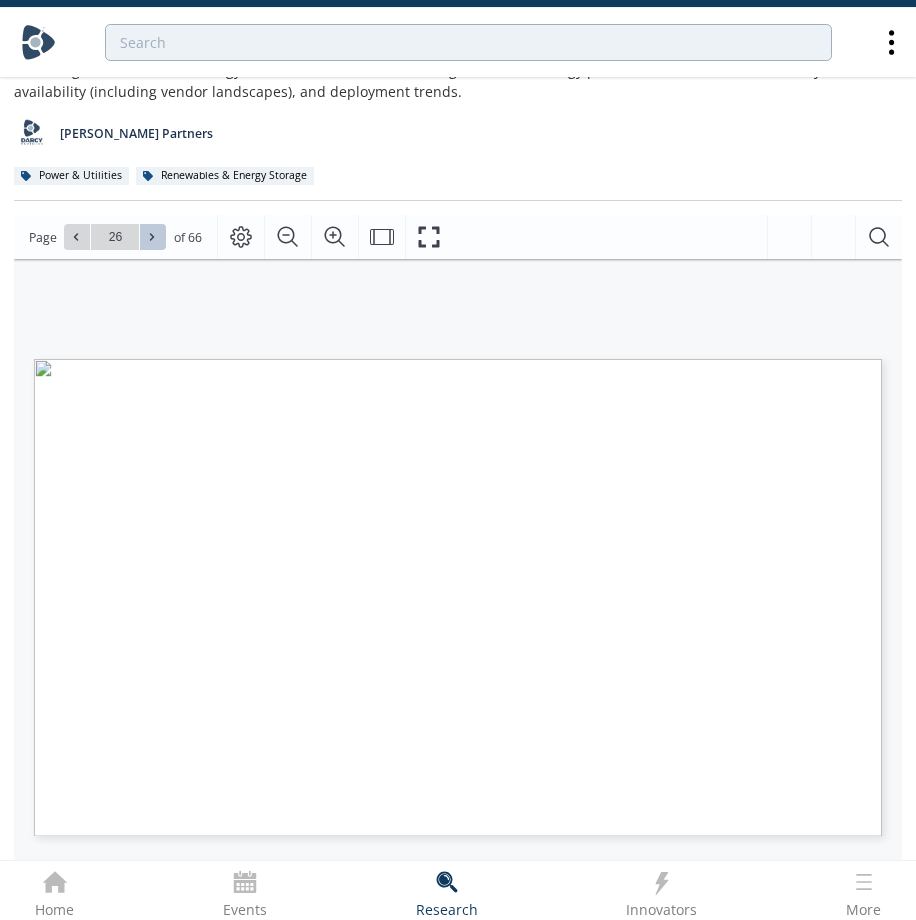 click 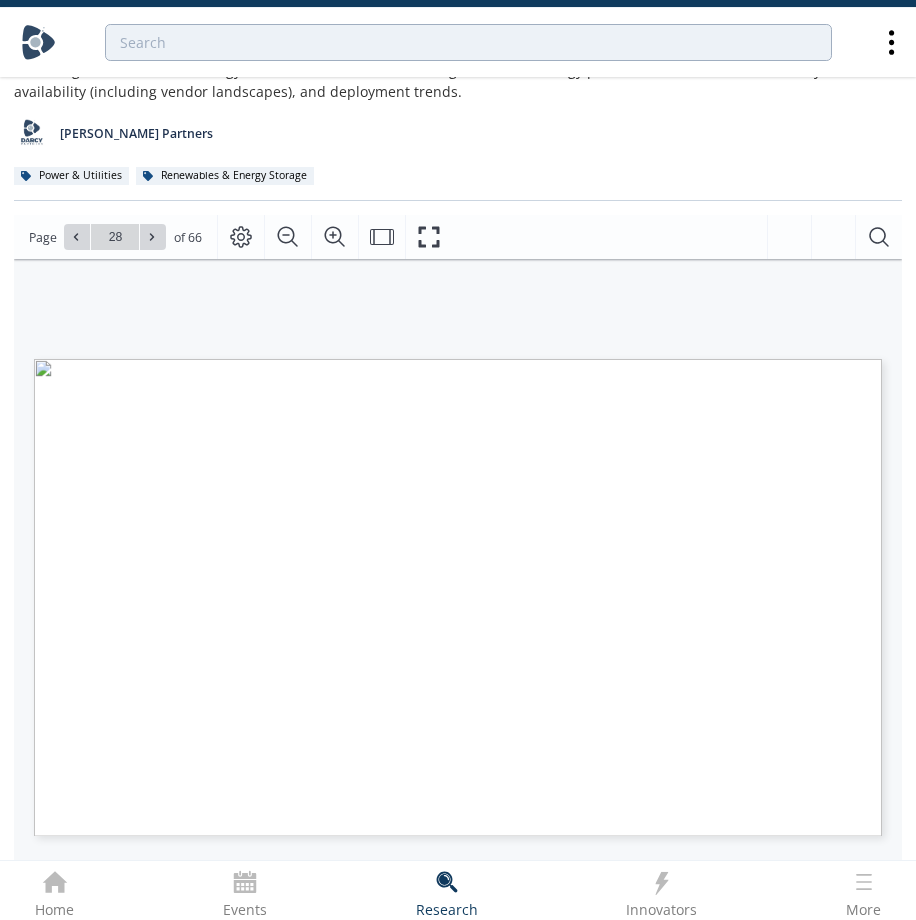click 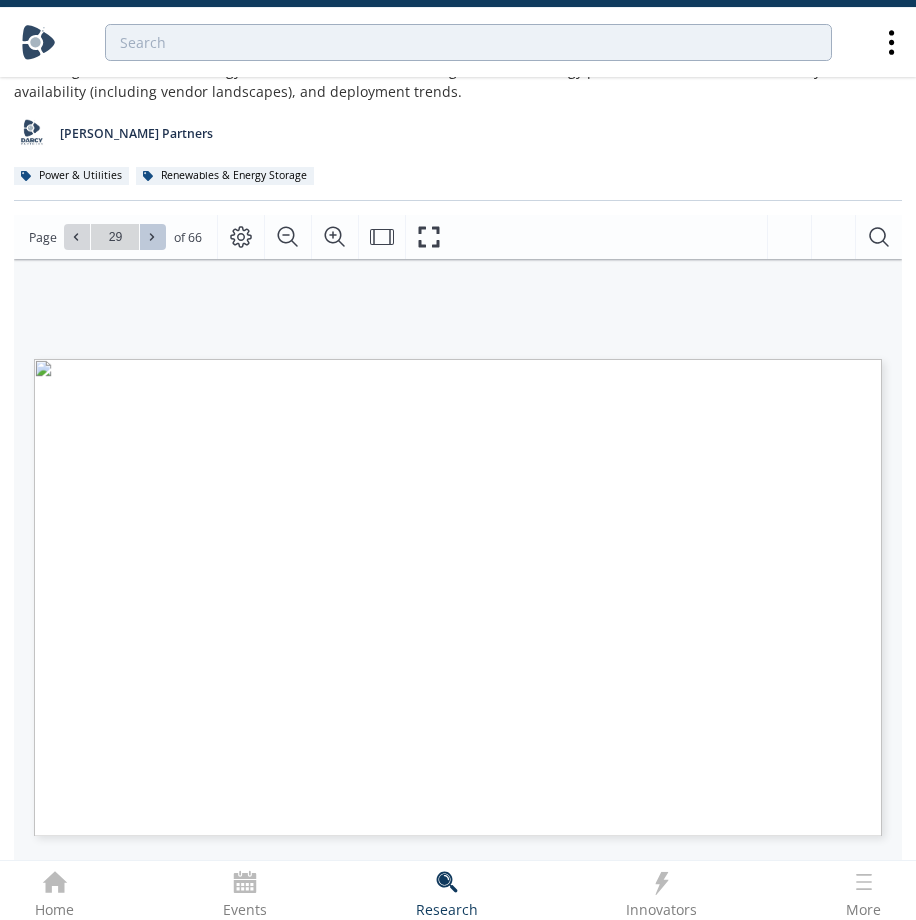 click 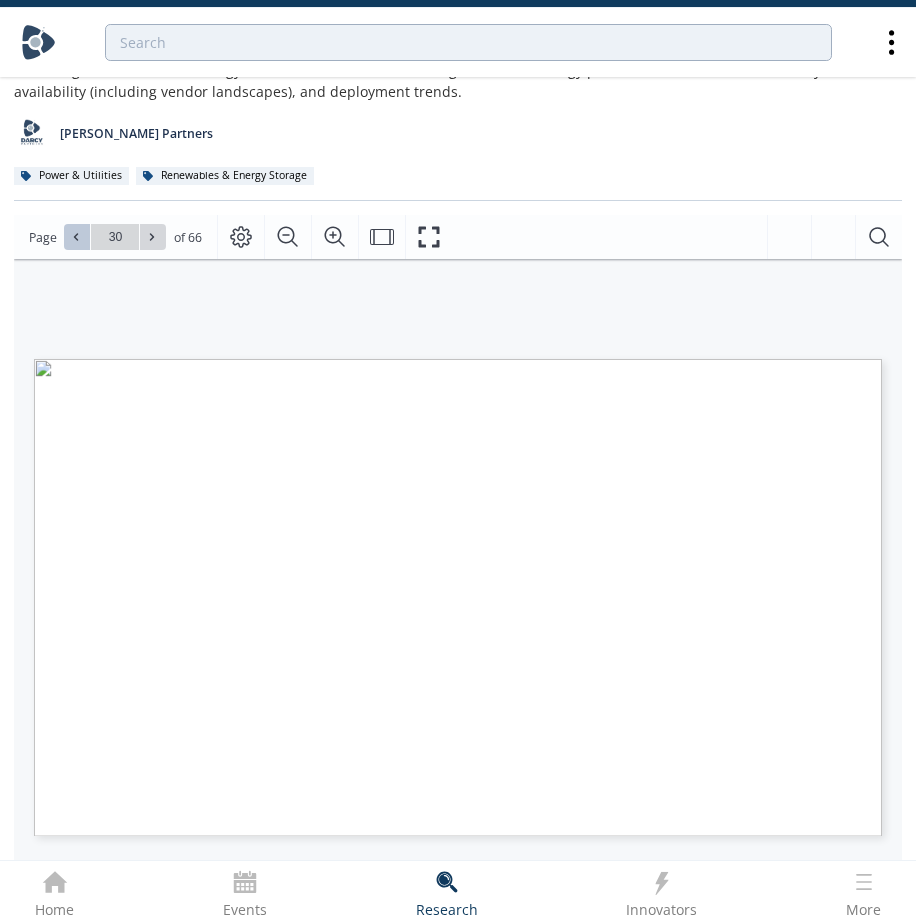 click at bounding box center (77, 237) 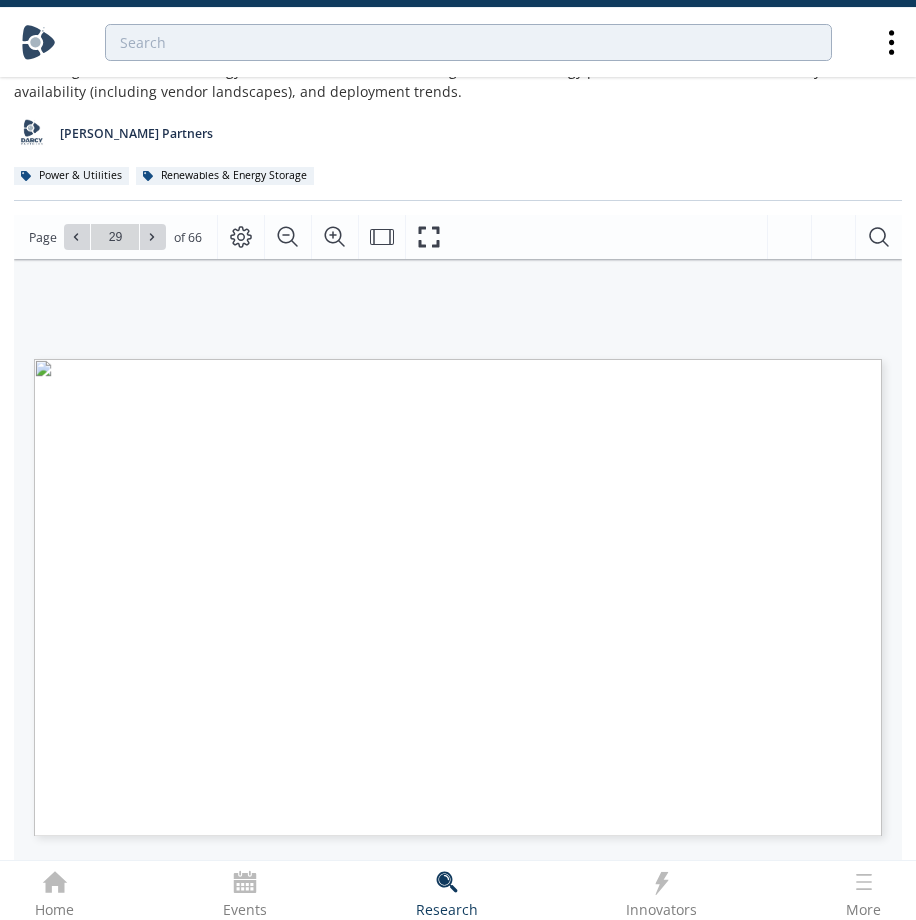 click on "Cat.  Chem.  Company  Location  FTEs  Year
Founded
Last
Funding
Round
Last
Funding
Date
Last
Funding
Amount
(USD)
Total
Funding
(USD)
Public /
Private  Known Investors
Pure Redox
Vanadium Redox
(VRFB)
AUS  [PHONE_NUMBER]  Venture  [DATE]  $ 19M  $19M  Private  U.S. Department of Defense Innovation Unit
[GEOGRAPHIC_DATA]  11-50  2014  -  -  -  -  Private  -
[GEOGRAPHIC_DATA]  [PHONE_NUMBER]  -  [DATE]  $16M  $55.3M  Private
Envisioning Partners, Hana Financial Investment, KT&G
Corporation, POSCO CAPITAL, Shinhan Asset Management,
SKS PE, The Turning Point… and more
[GEOGRAPHIC_DATA]  1-10  2013  Grant  [DATE]  $1.8M  $1.8M  Private  EASME
Jersey  101-250  2009  Grant  [DATE]  $35.1M  $138.2M  Public
Department for Energy Security & Net Zero, National
Wealth Fund, GSR United Capital, The Department of
Energy & Climate Change (DECC), [PERSON_NAME], [PERSON_NAME],
[PERSON_NAME], EEP Africa, AIB Seed Capital Fund, Centre for
[GEOGRAPHIC_DATA]  1-10  2017  Grant" at bounding box center [448, 507] 